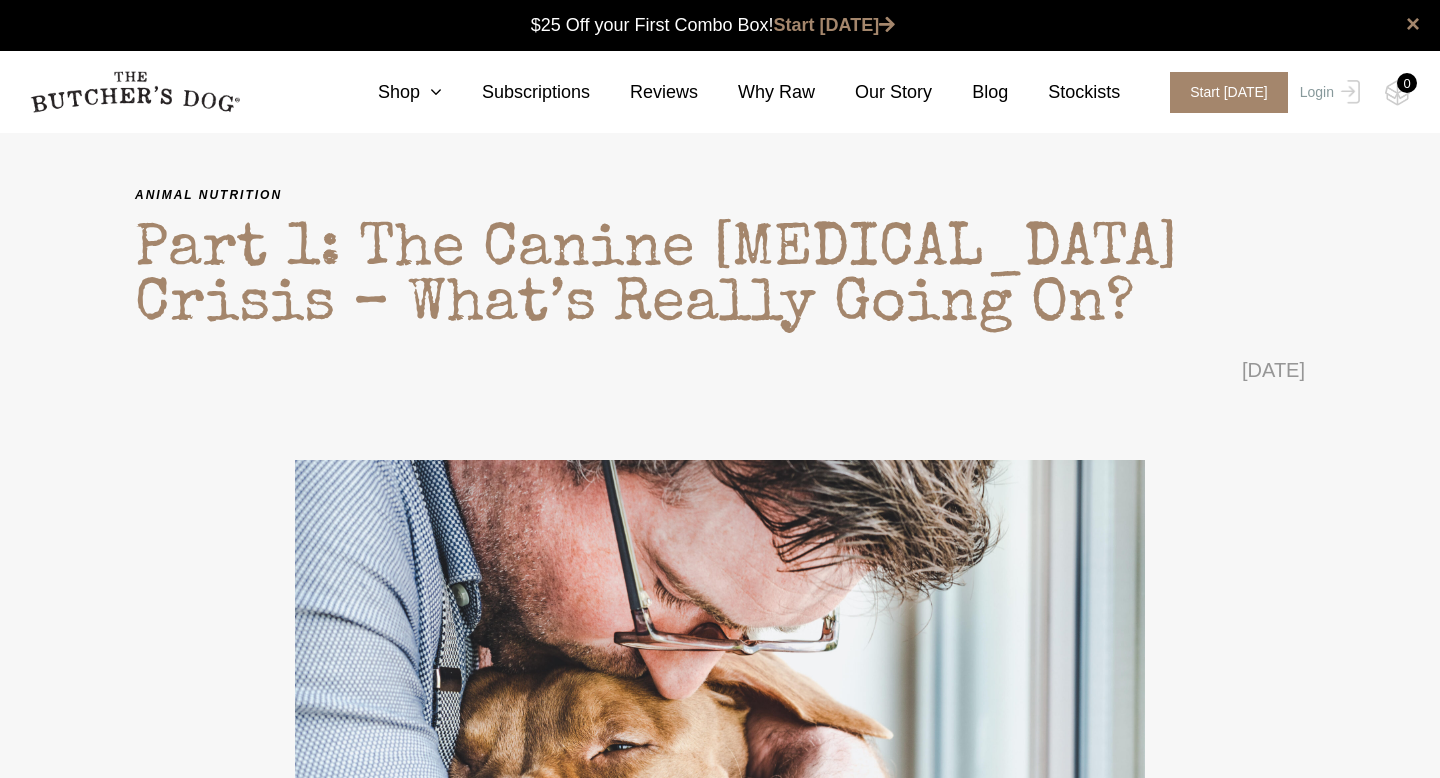 scroll, scrollTop: 0, scrollLeft: 0, axis: both 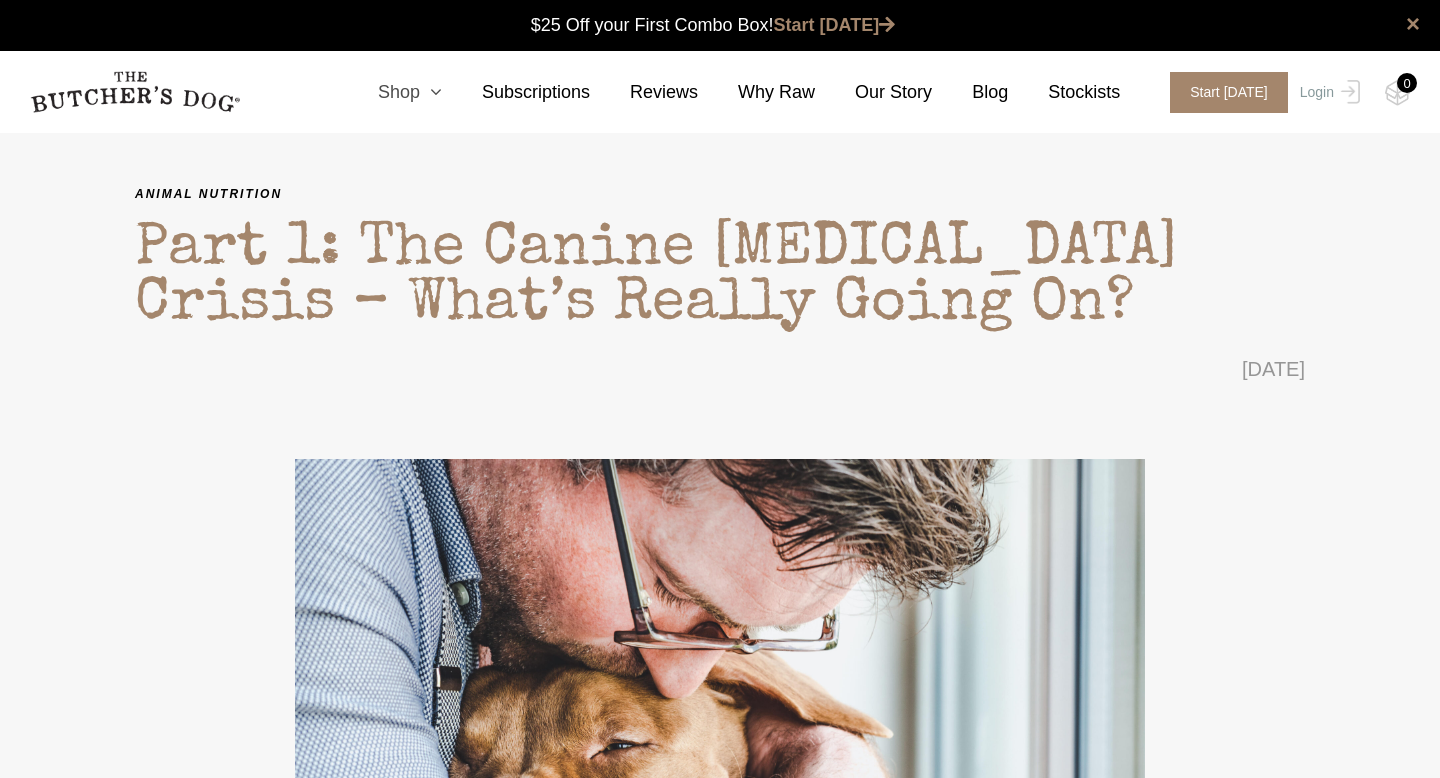 click at bounding box center [431, 92] 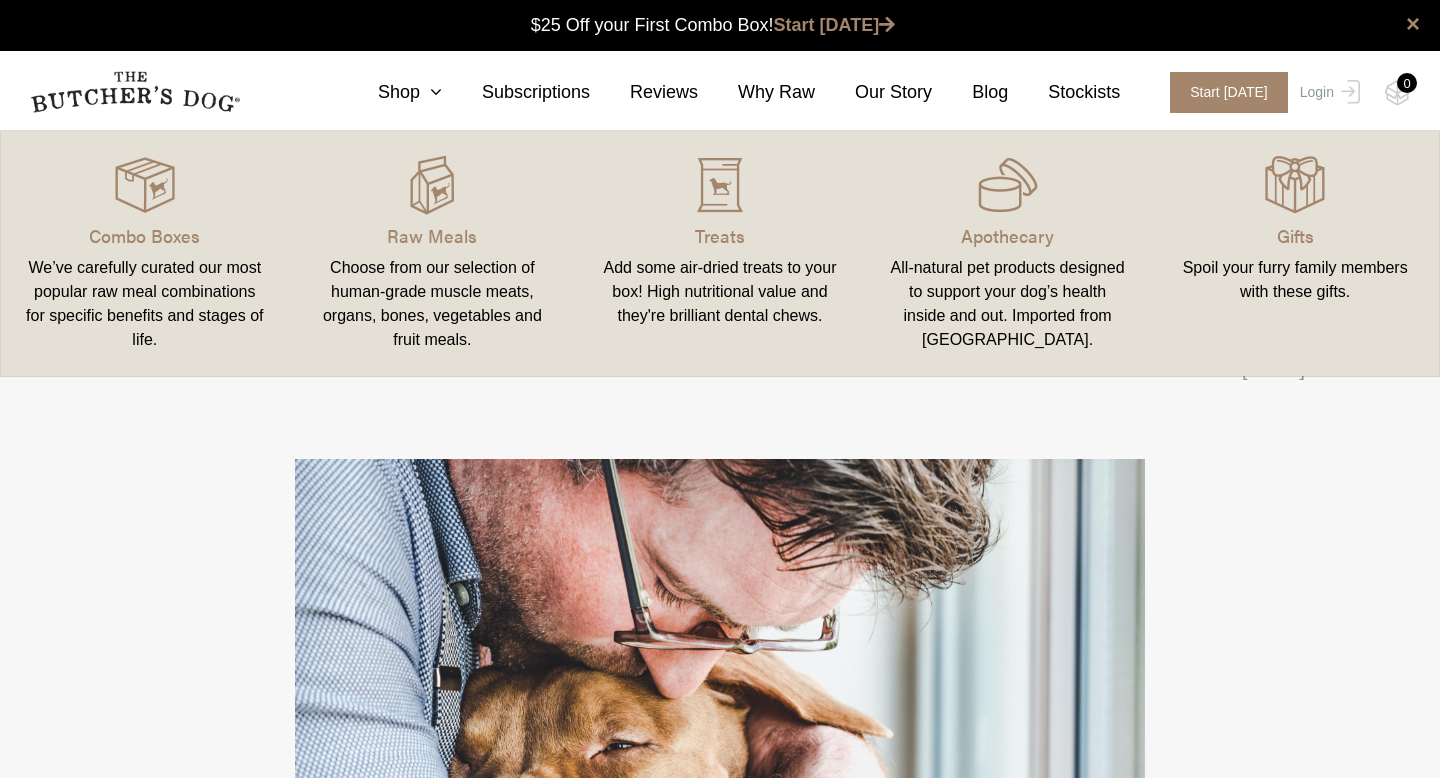 click on "Choose from our selection of human-grade muscle meats,
organs, bones, vegetables and fruit meals." at bounding box center (433, 304) 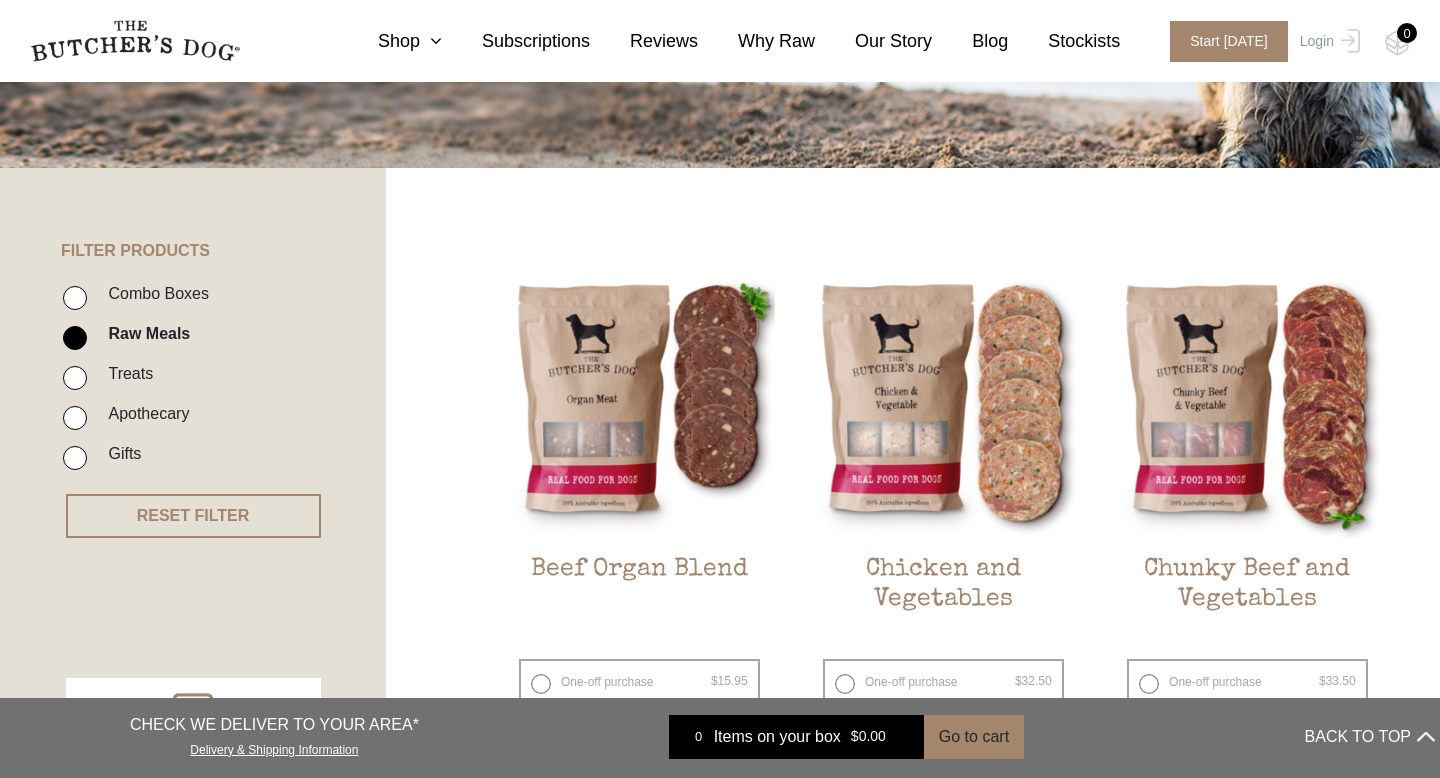 scroll, scrollTop: 351, scrollLeft: 0, axis: vertical 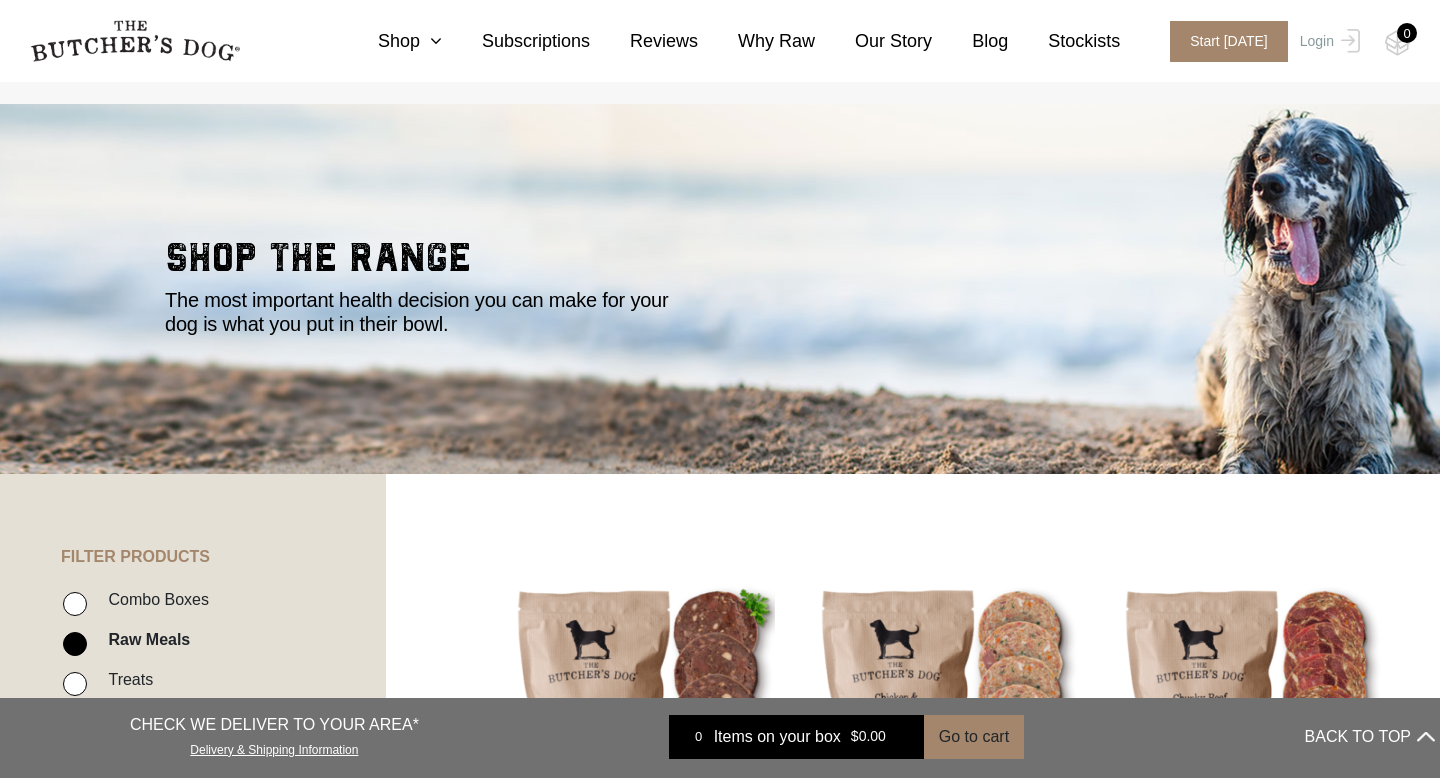 click on "Combo Boxes" at bounding box center (75, 604) 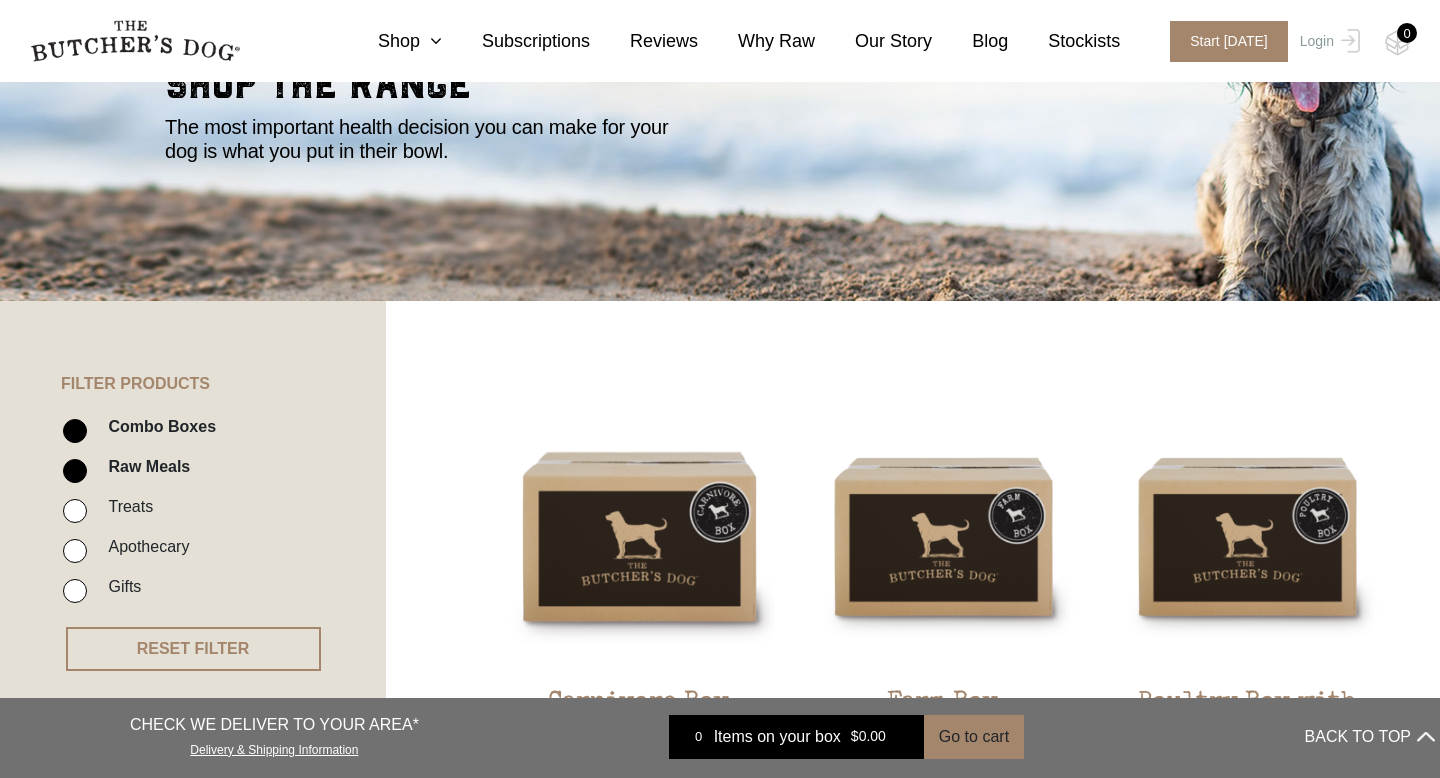 scroll, scrollTop: 347, scrollLeft: 0, axis: vertical 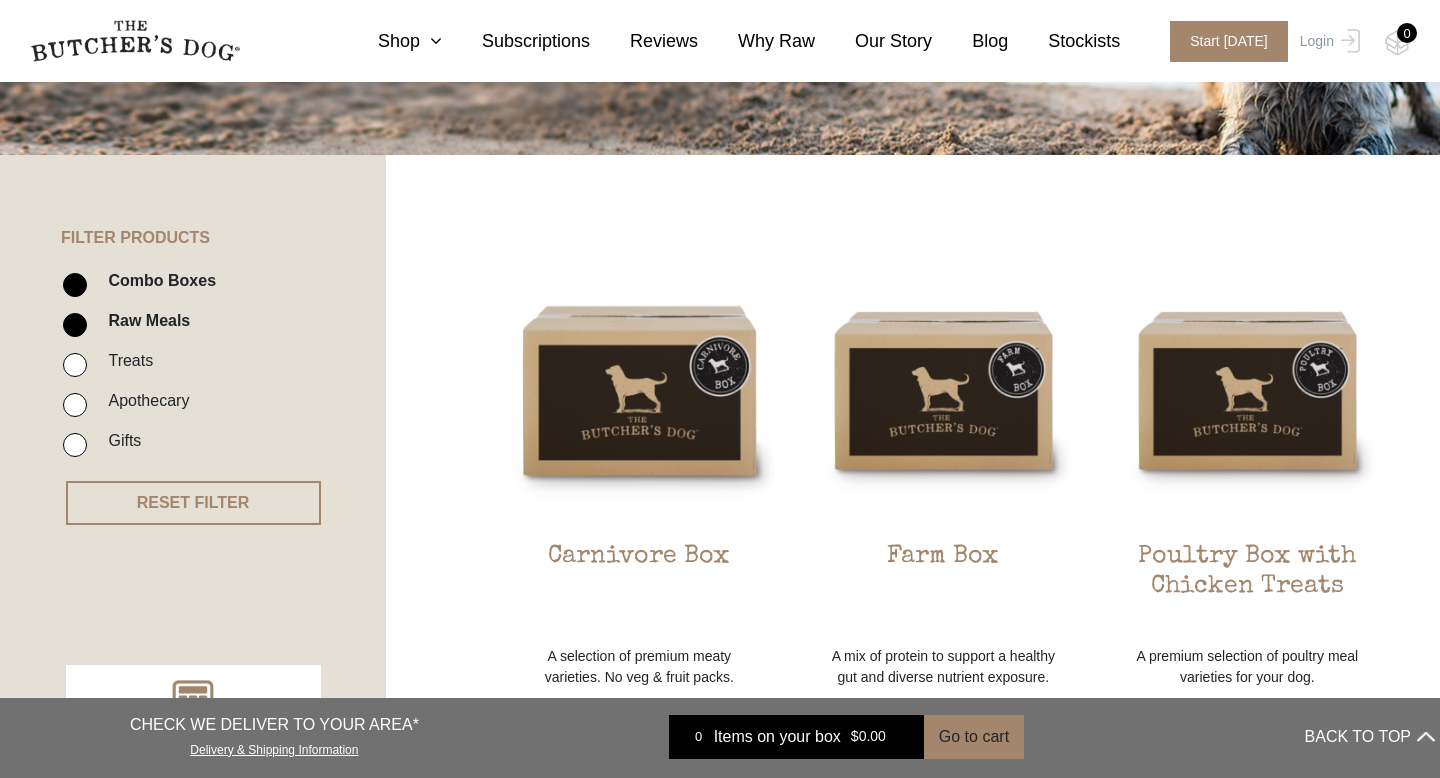 click on "Combo Boxes" at bounding box center [75, 285] 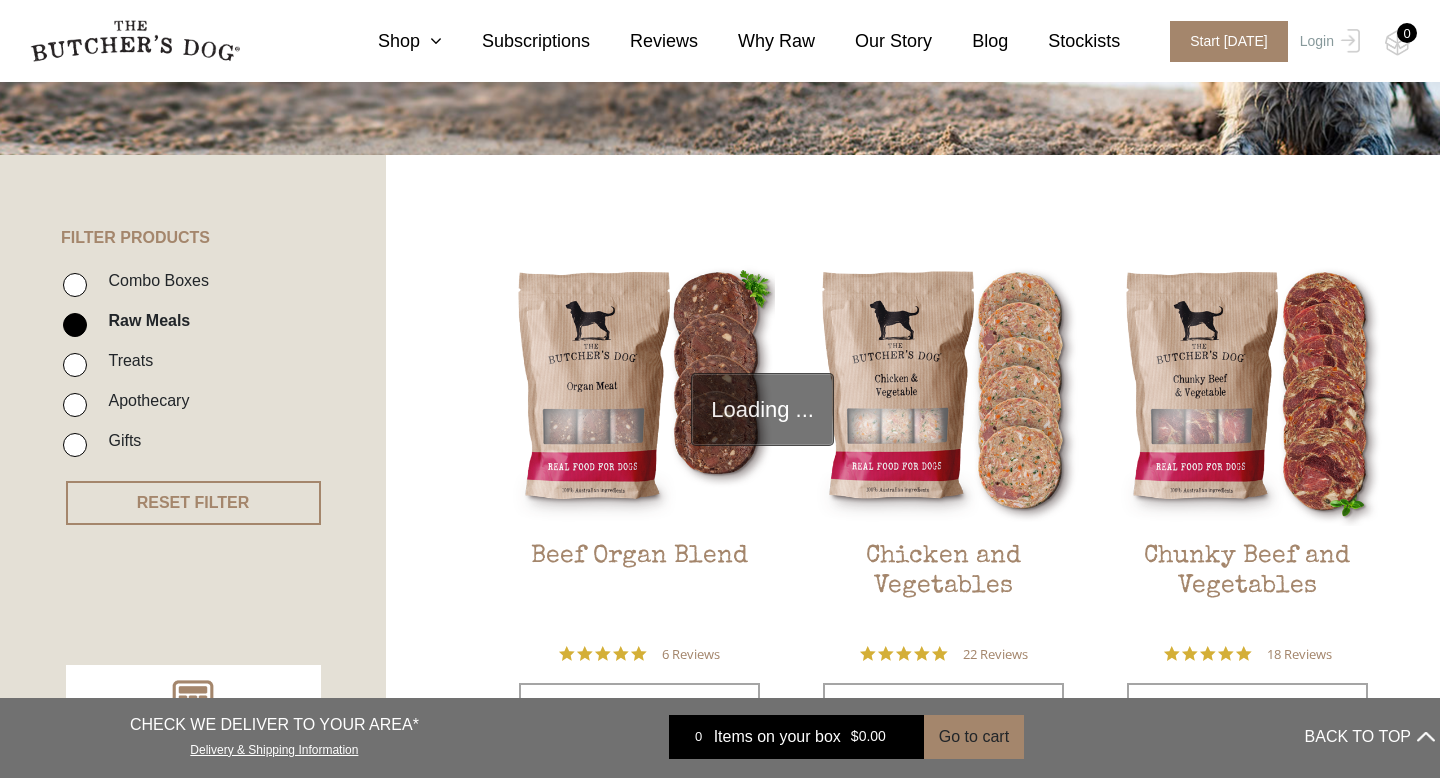 scroll, scrollTop: 452, scrollLeft: 0, axis: vertical 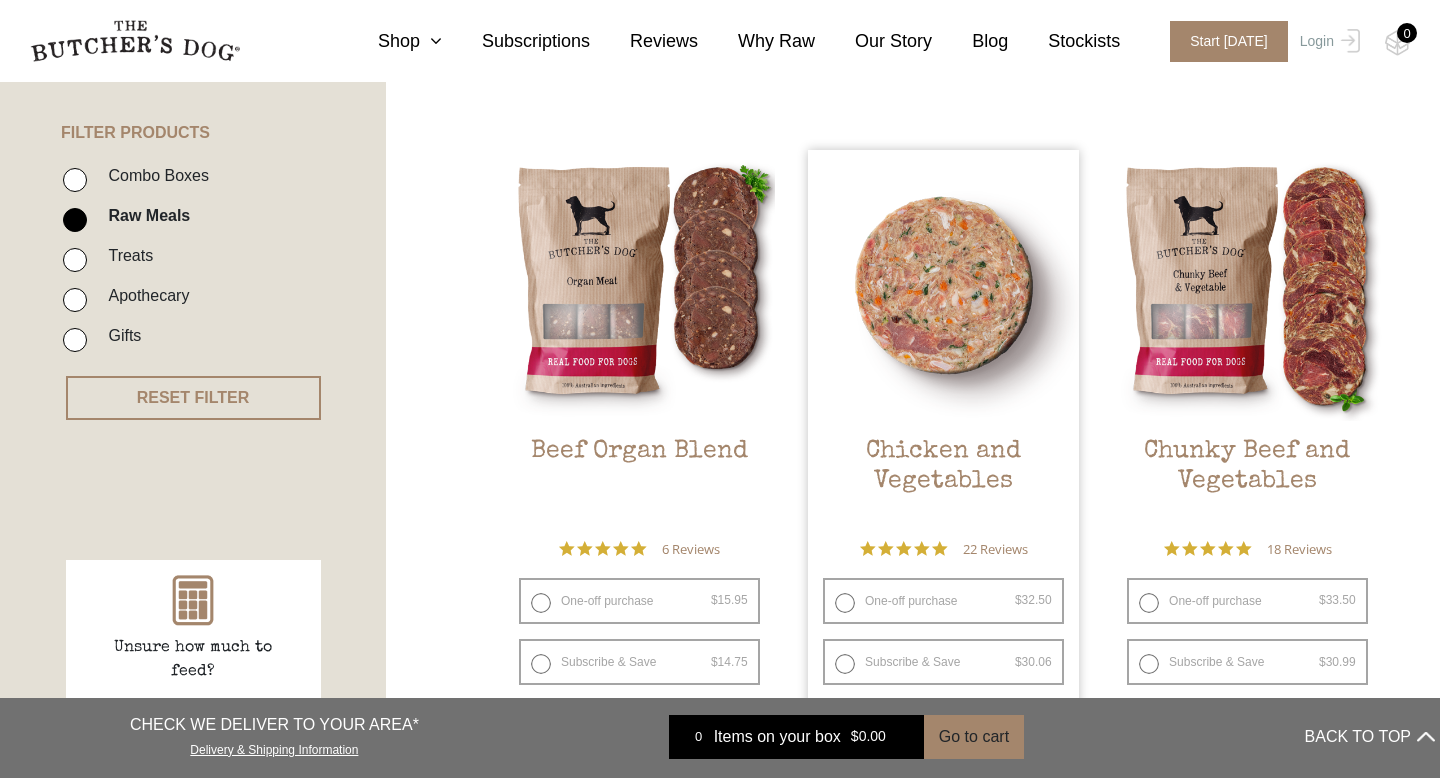 click on "One-off purchase  $ 32.50   —  or subscribe and save    7.5%" at bounding box center [943, 601] 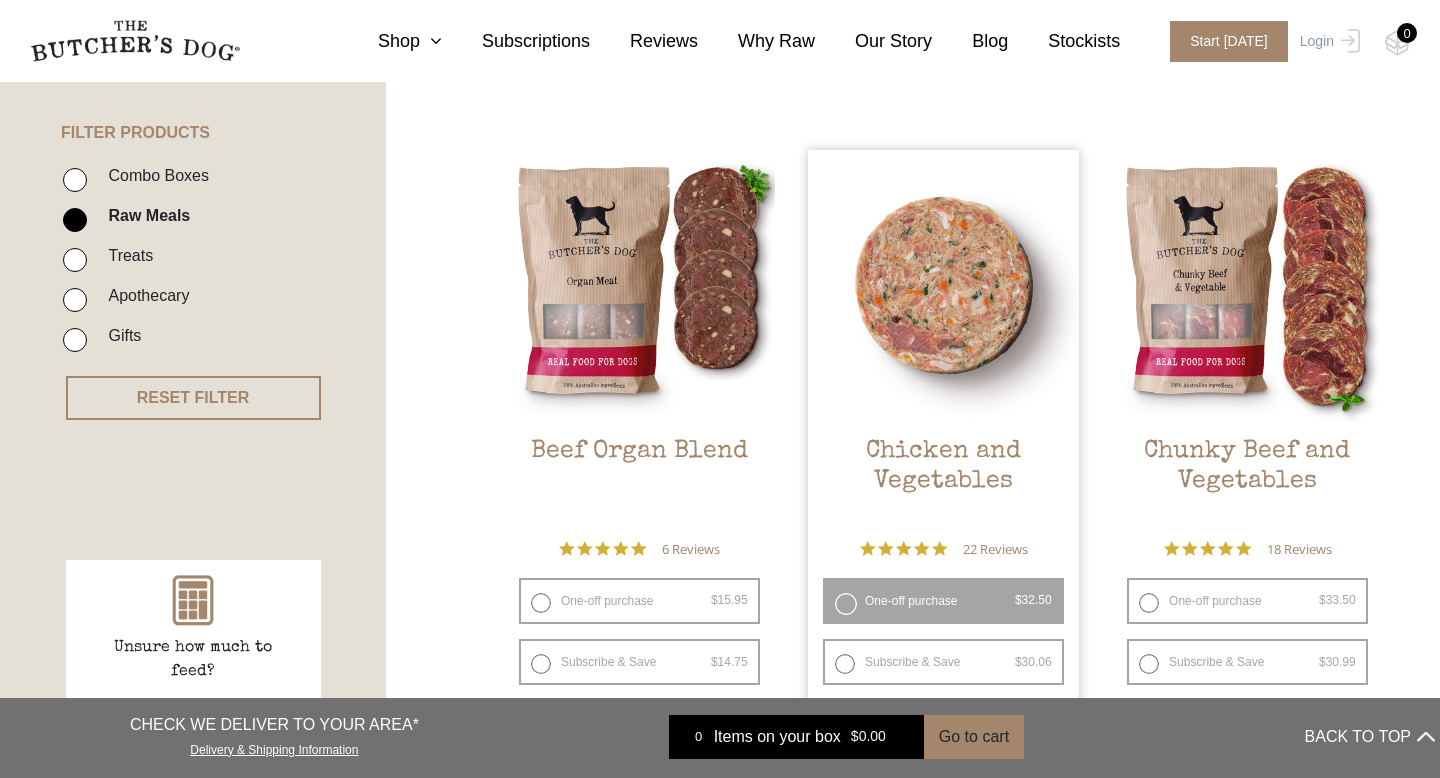click on "One-off purchase  $ 32.50   —  or subscribe and save    7.5%" at bounding box center (943, 601) 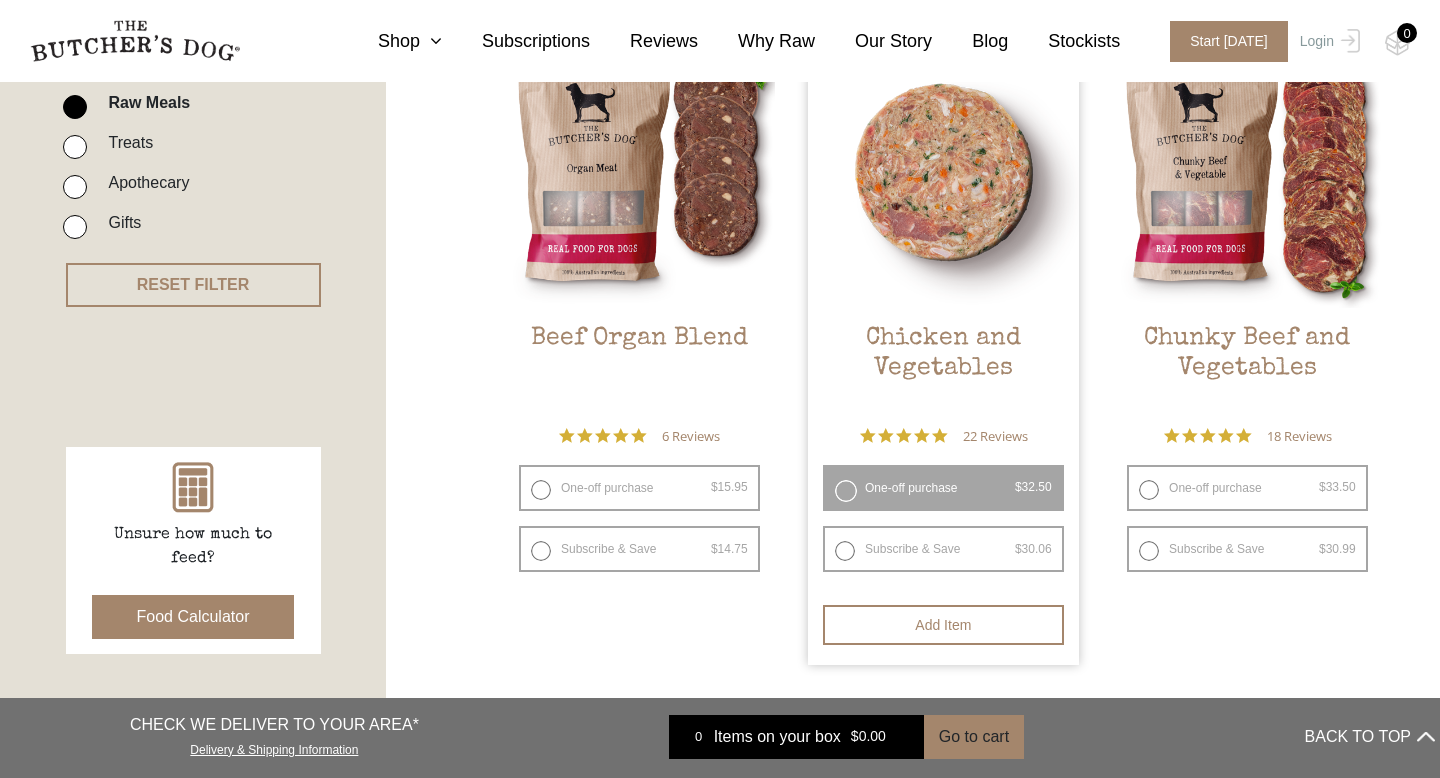 scroll, scrollTop: 580, scrollLeft: 0, axis: vertical 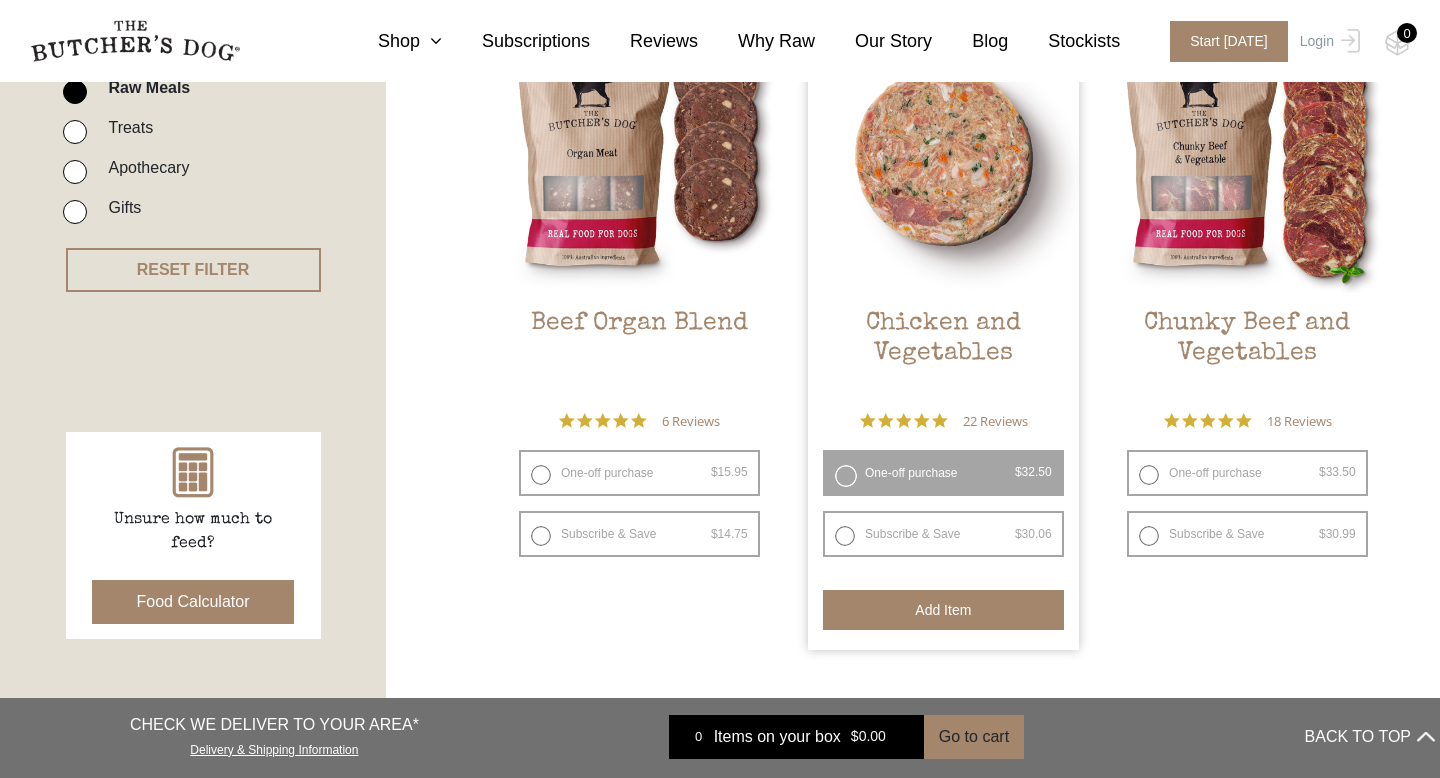 click on "Add item" at bounding box center (943, 610) 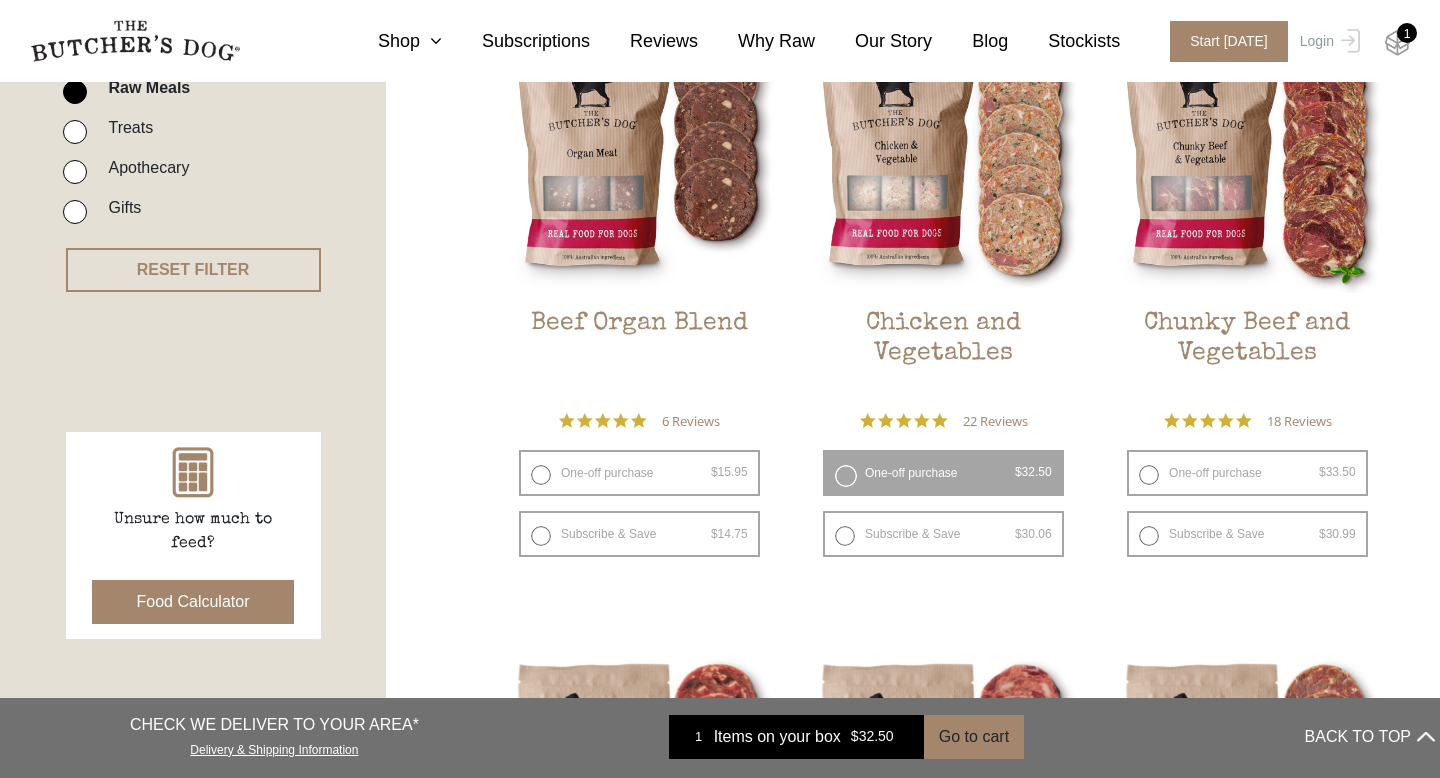 click at bounding box center (1397, 43) 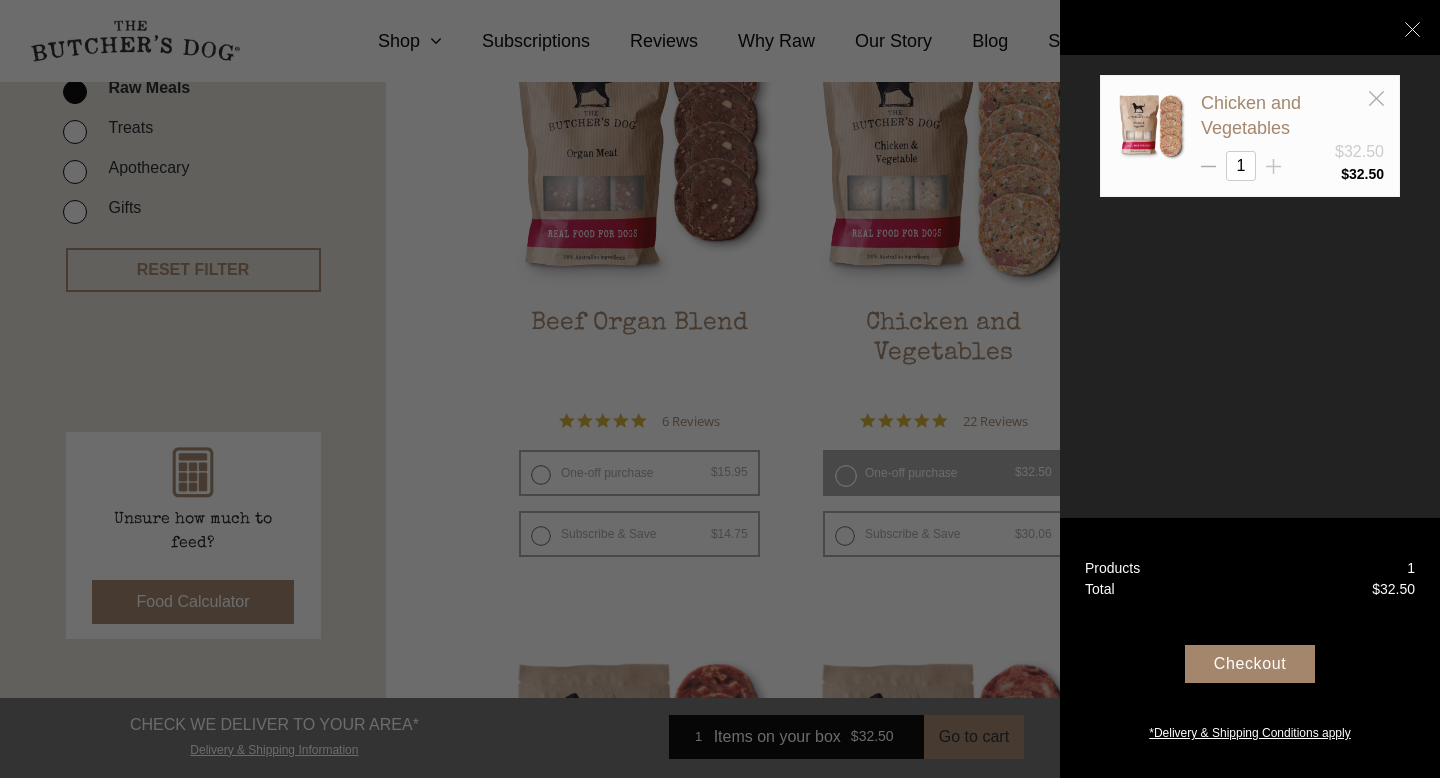 click 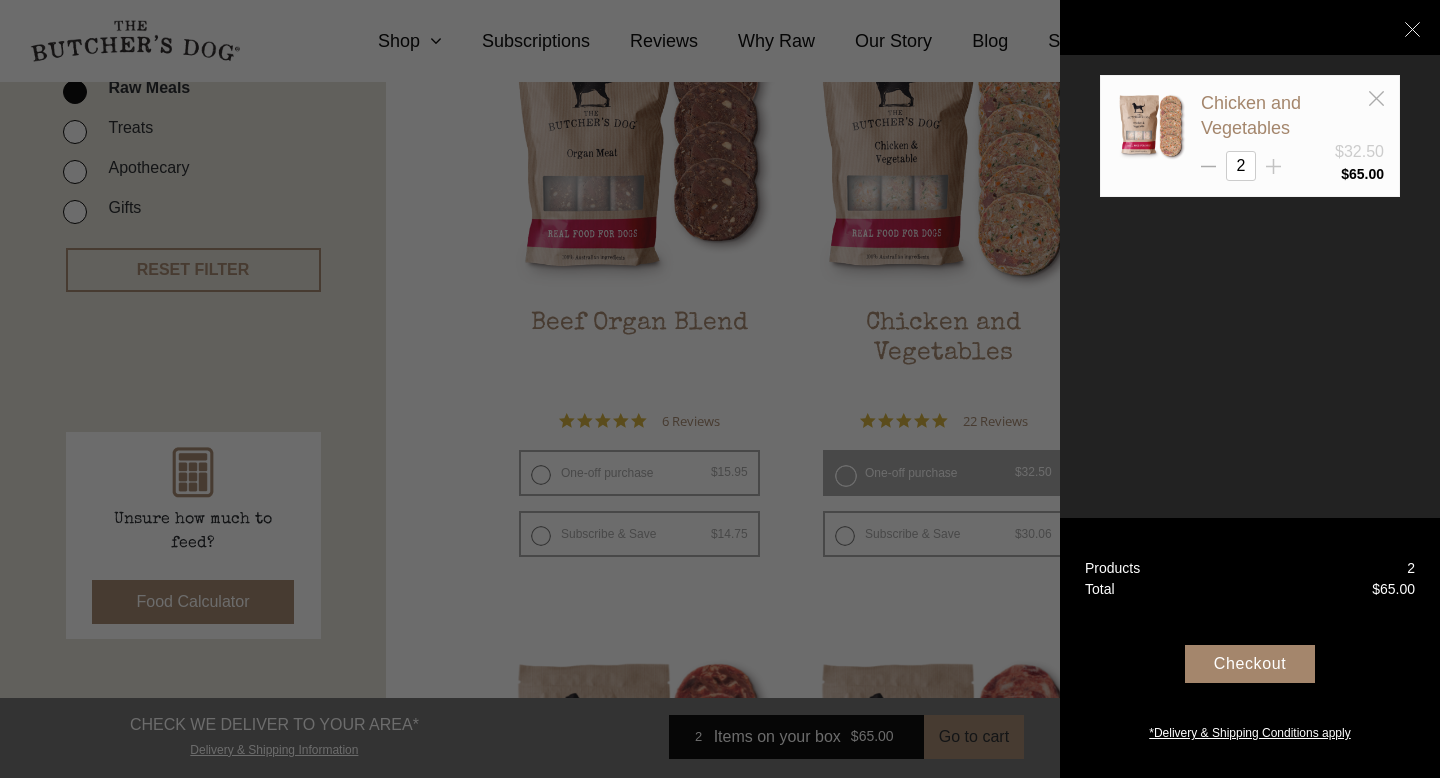 click 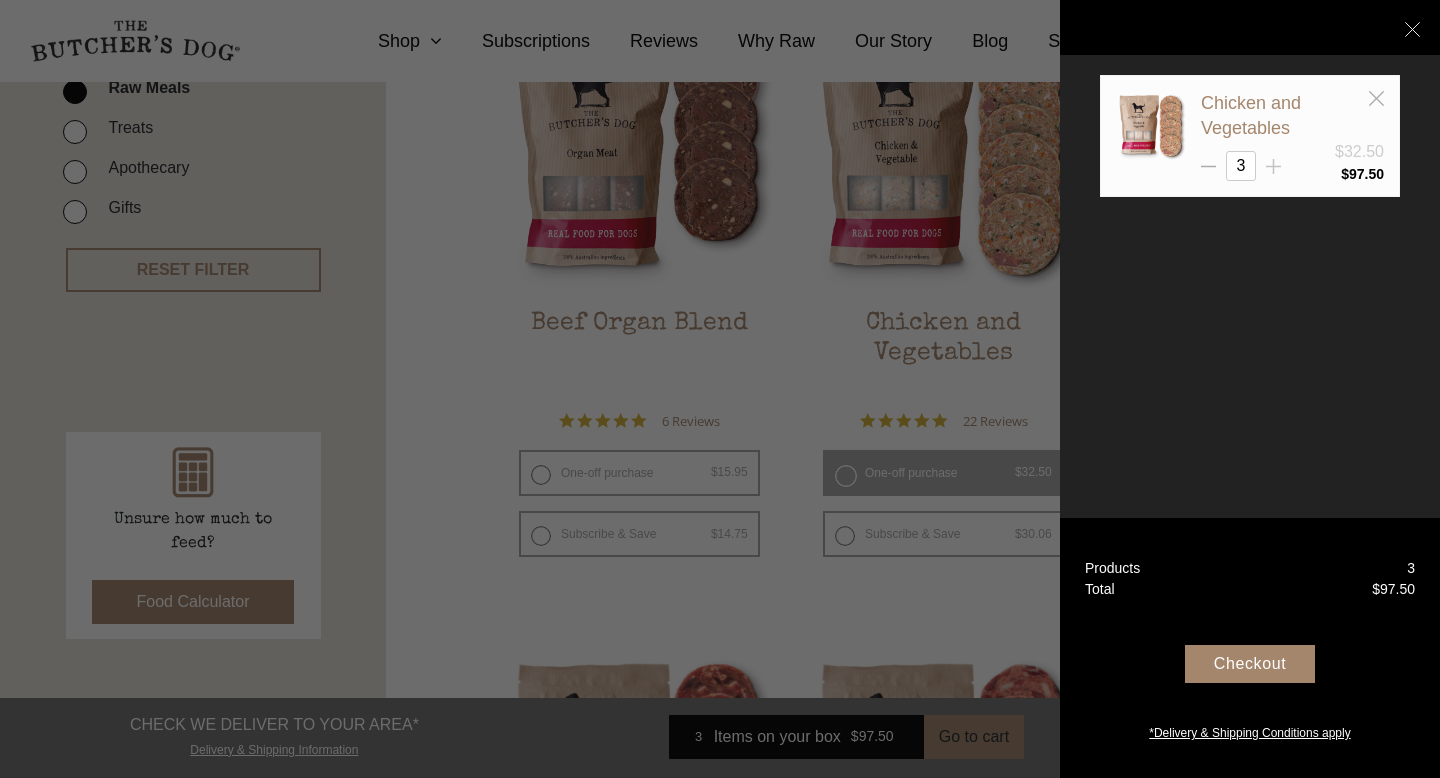 click 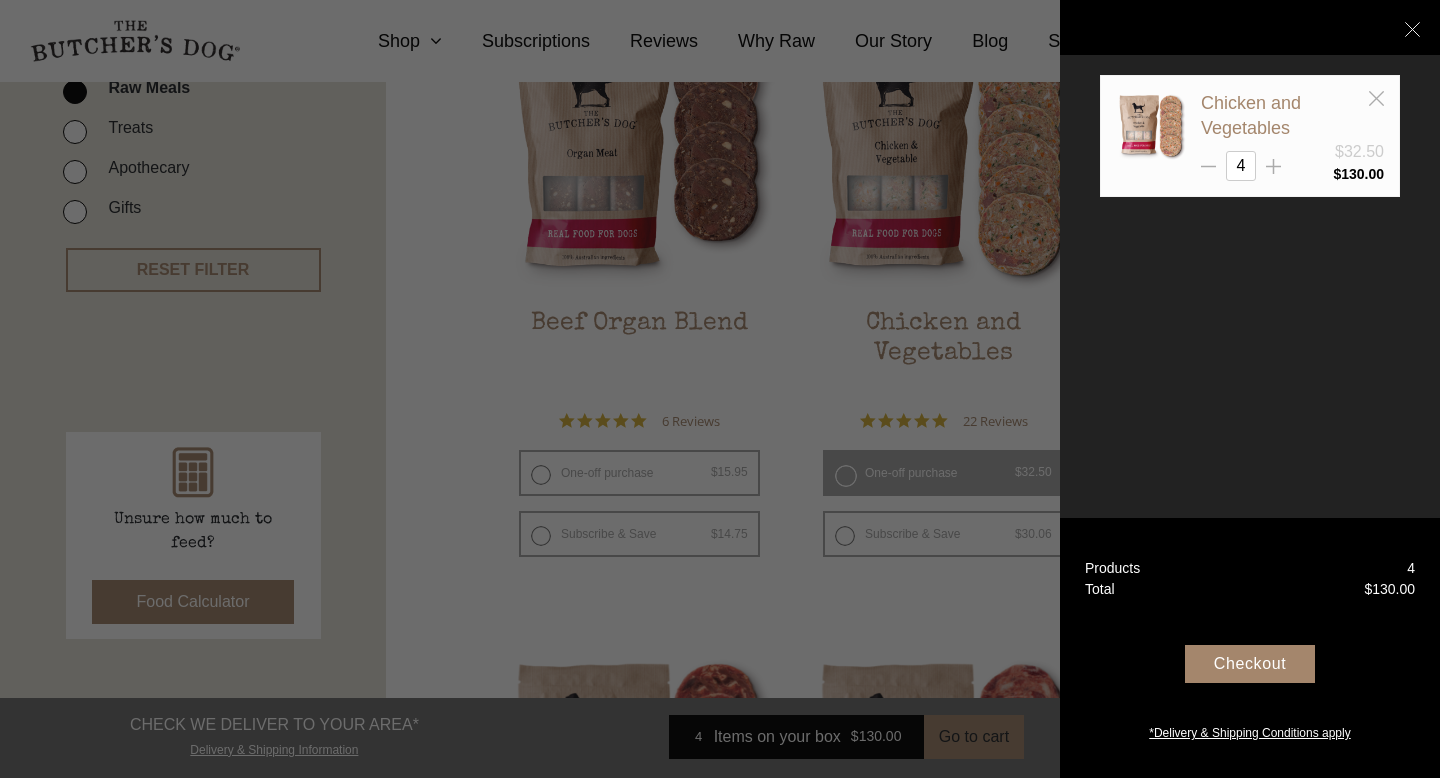 click on "Checkout" at bounding box center (1250, 664) 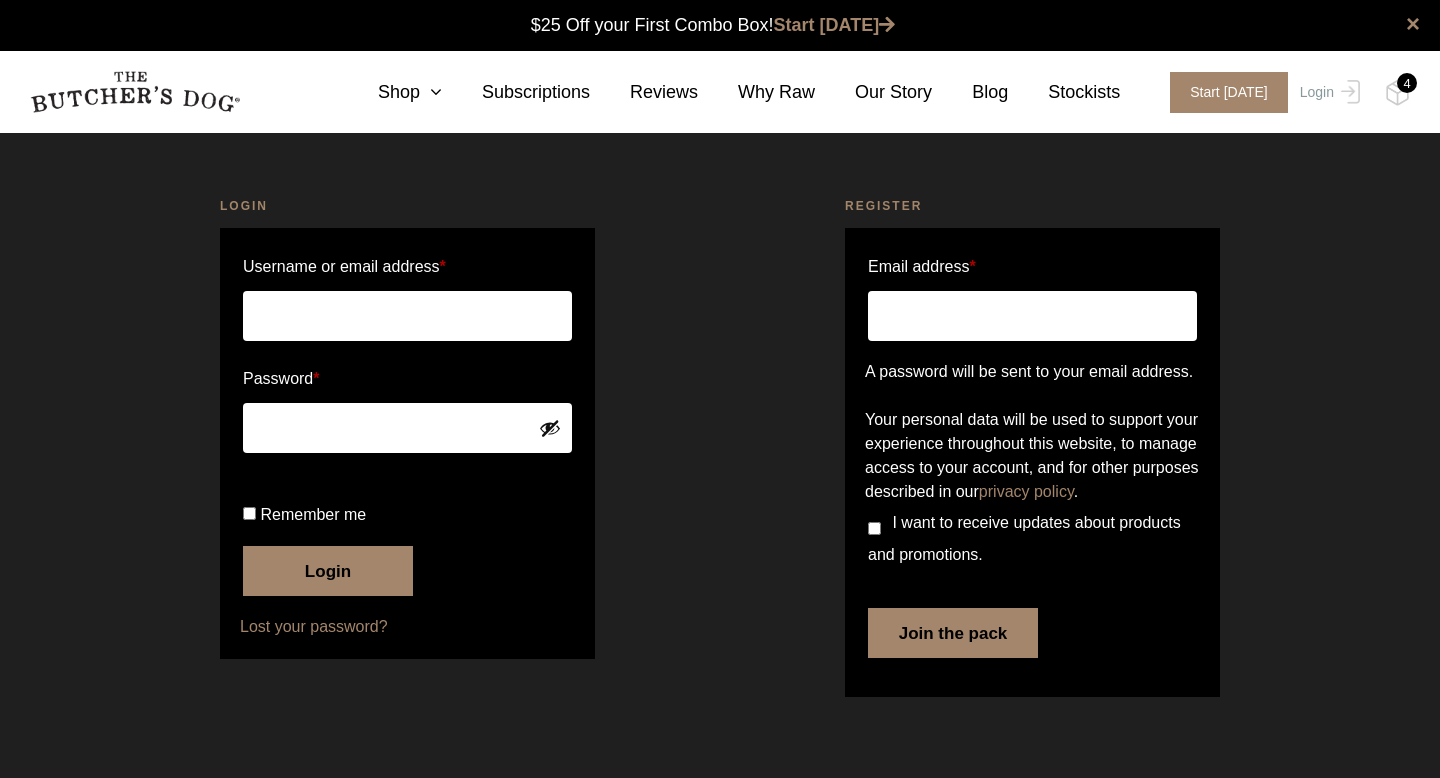 scroll, scrollTop: 1, scrollLeft: 0, axis: vertical 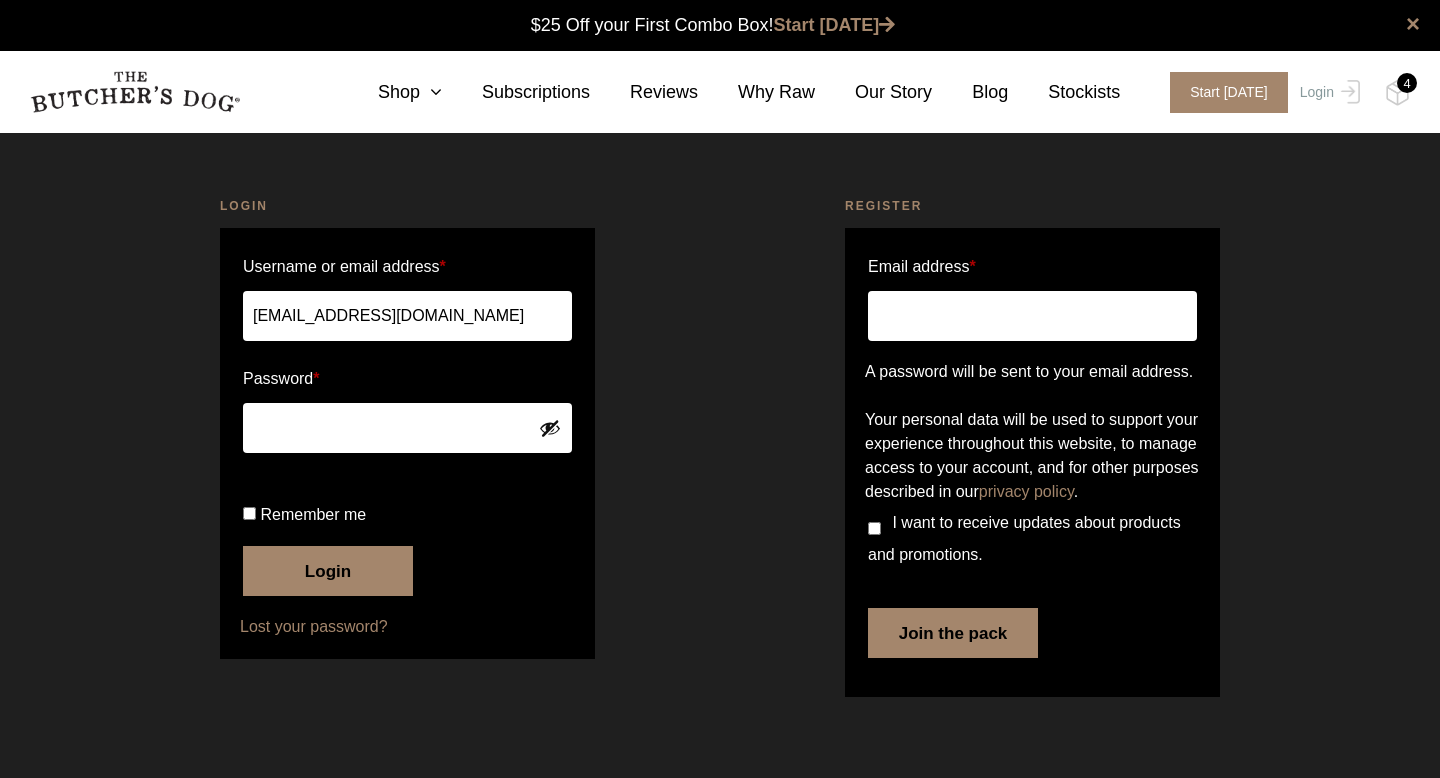 click on "Login" at bounding box center [328, 571] 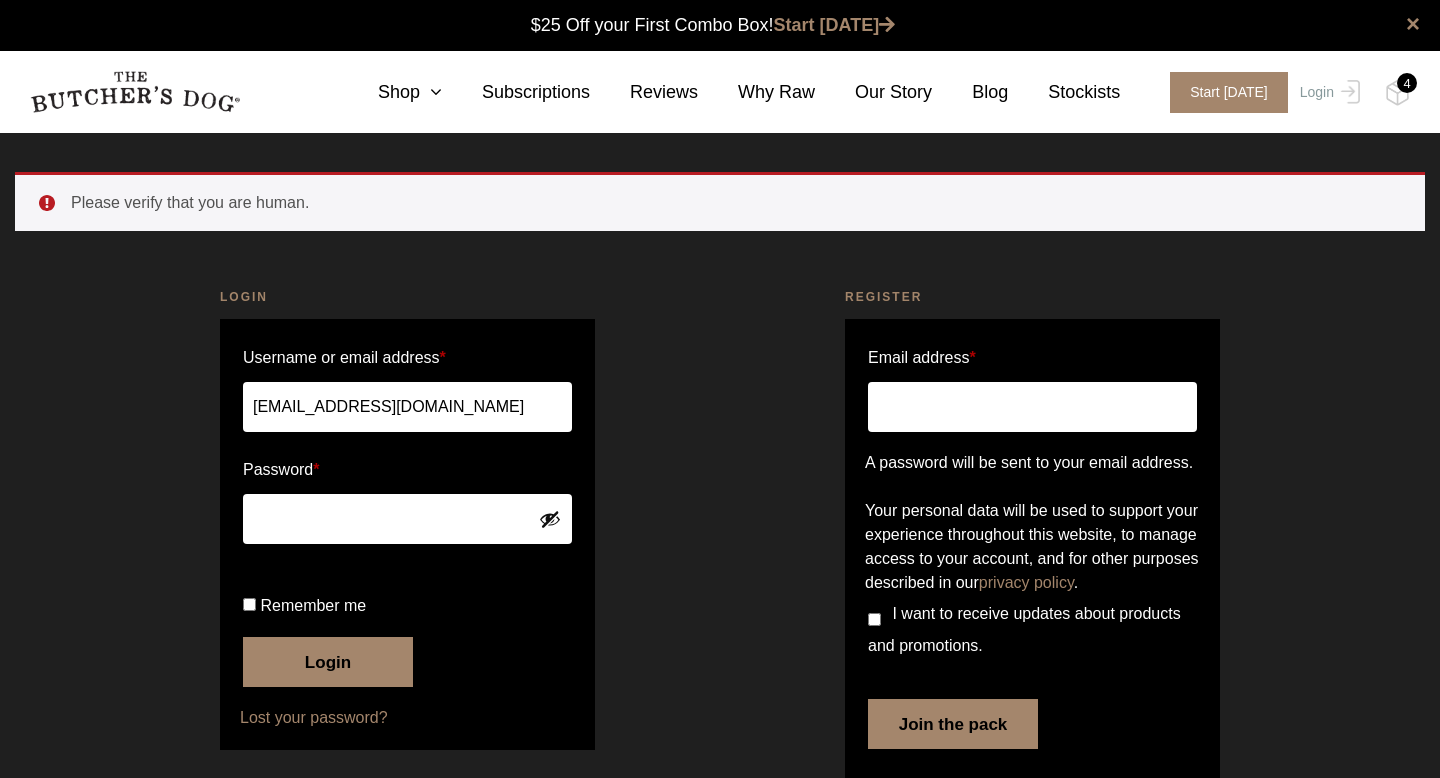 scroll, scrollTop: 0, scrollLeft: 0, axis: both 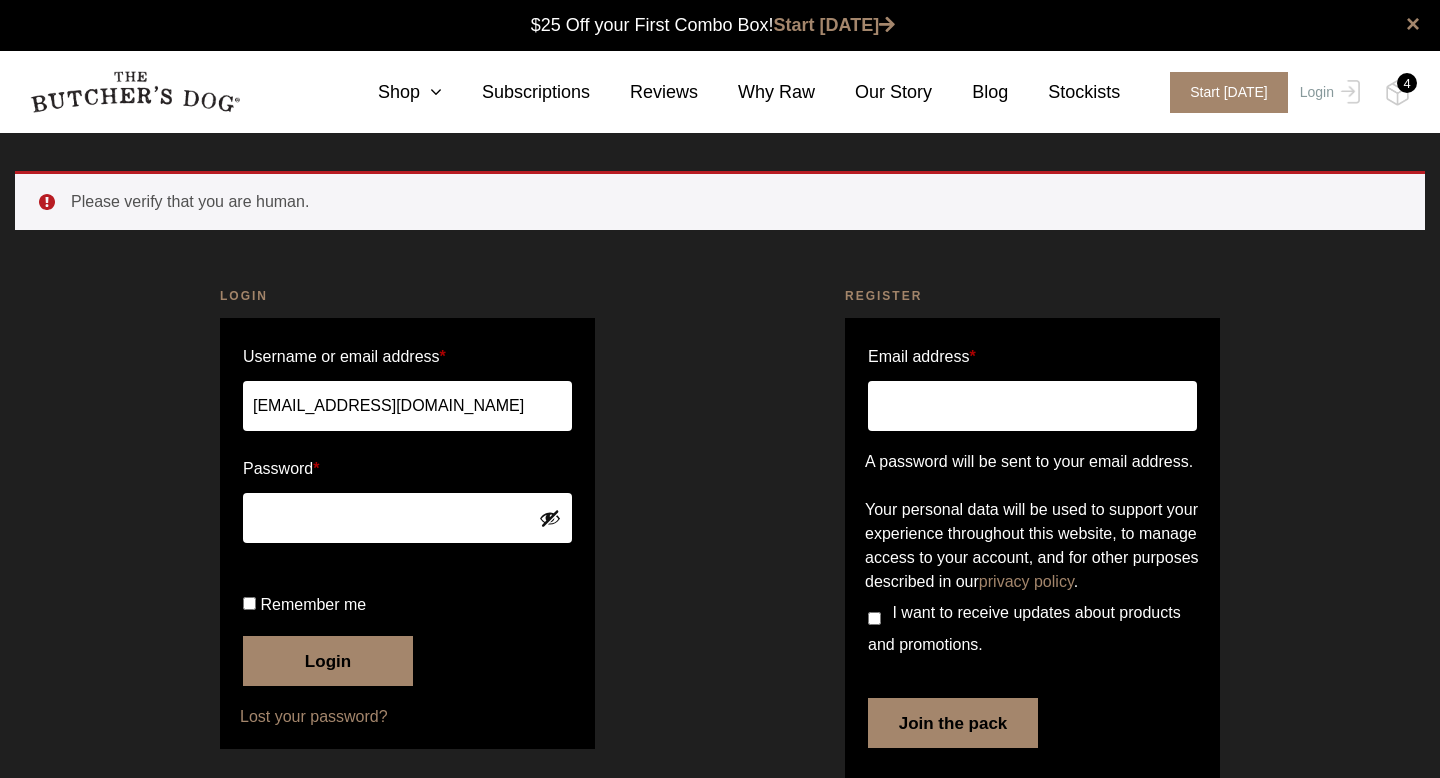click on "Remember me" at bounding box center [407, 605] 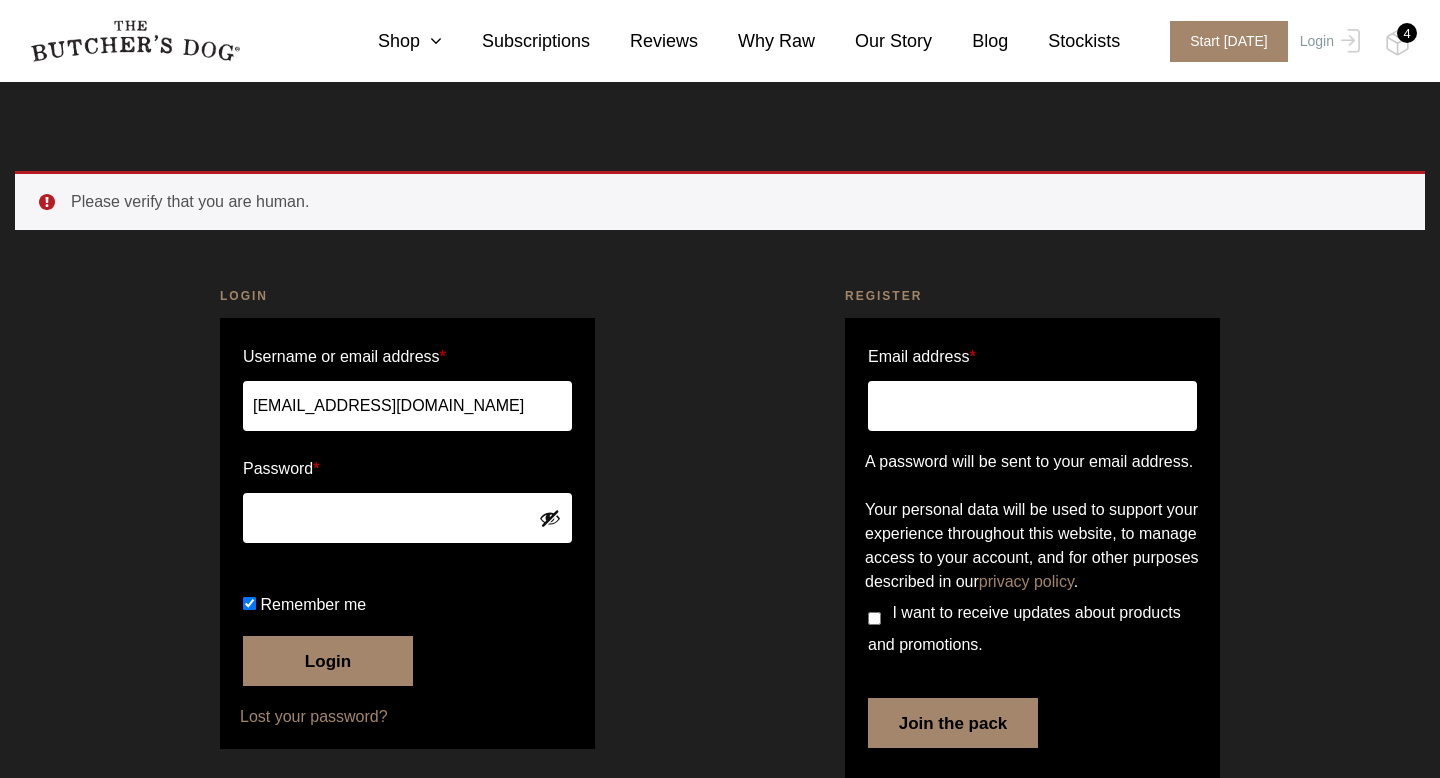 scroll, scrollTop: 113, scrollLeft: 0, axis: vertical 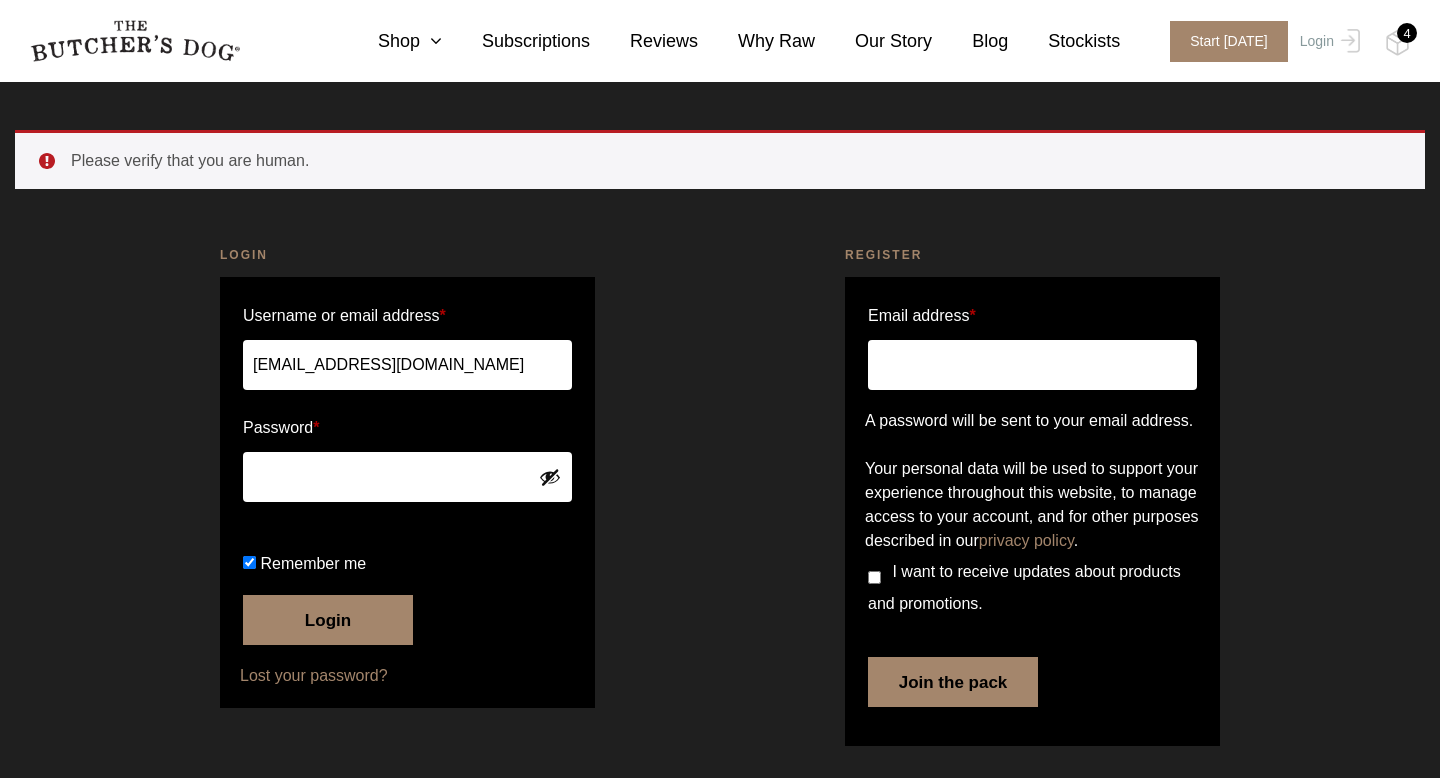 click on "Login" at bounding box center [328, 620] 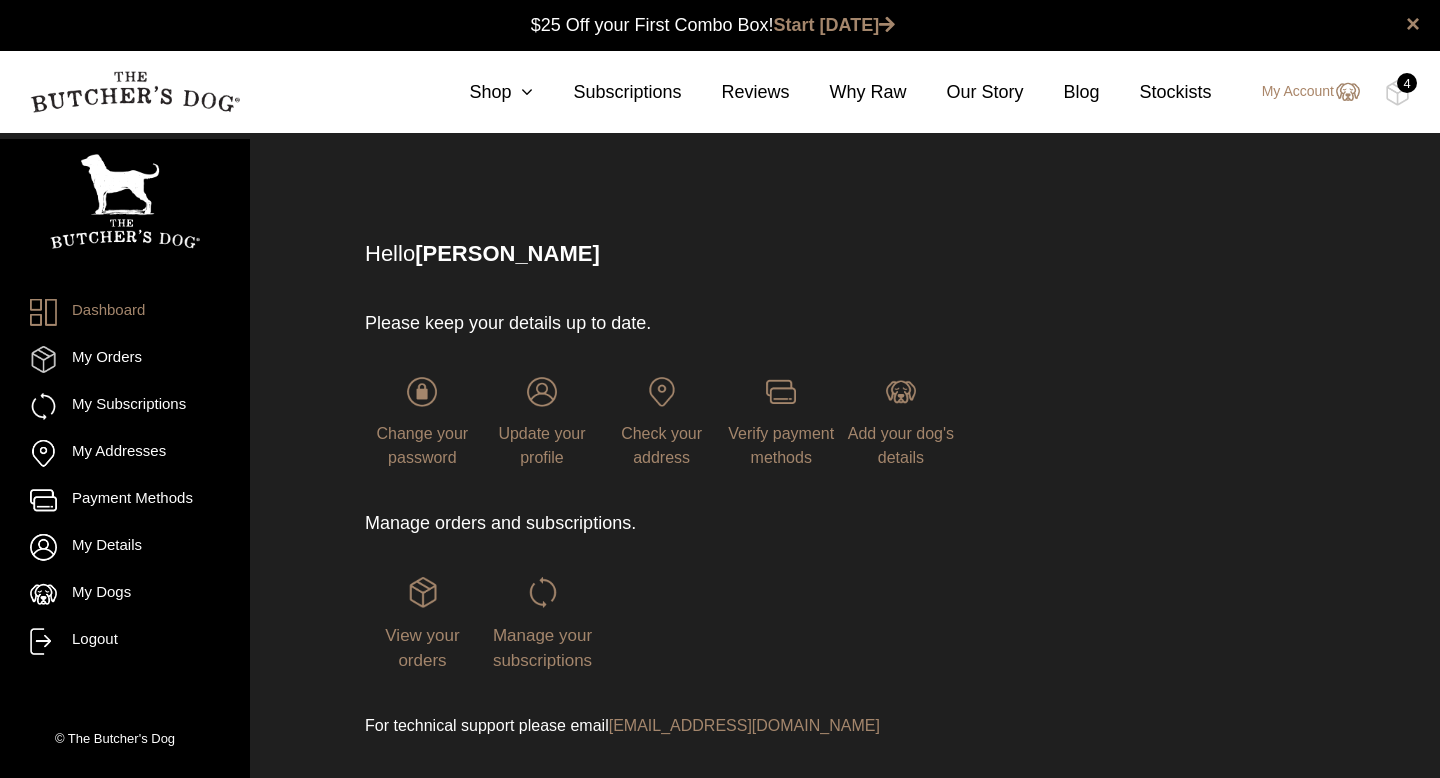 scroll, scrollTop: 0, scrollLeft: 0, axis: both 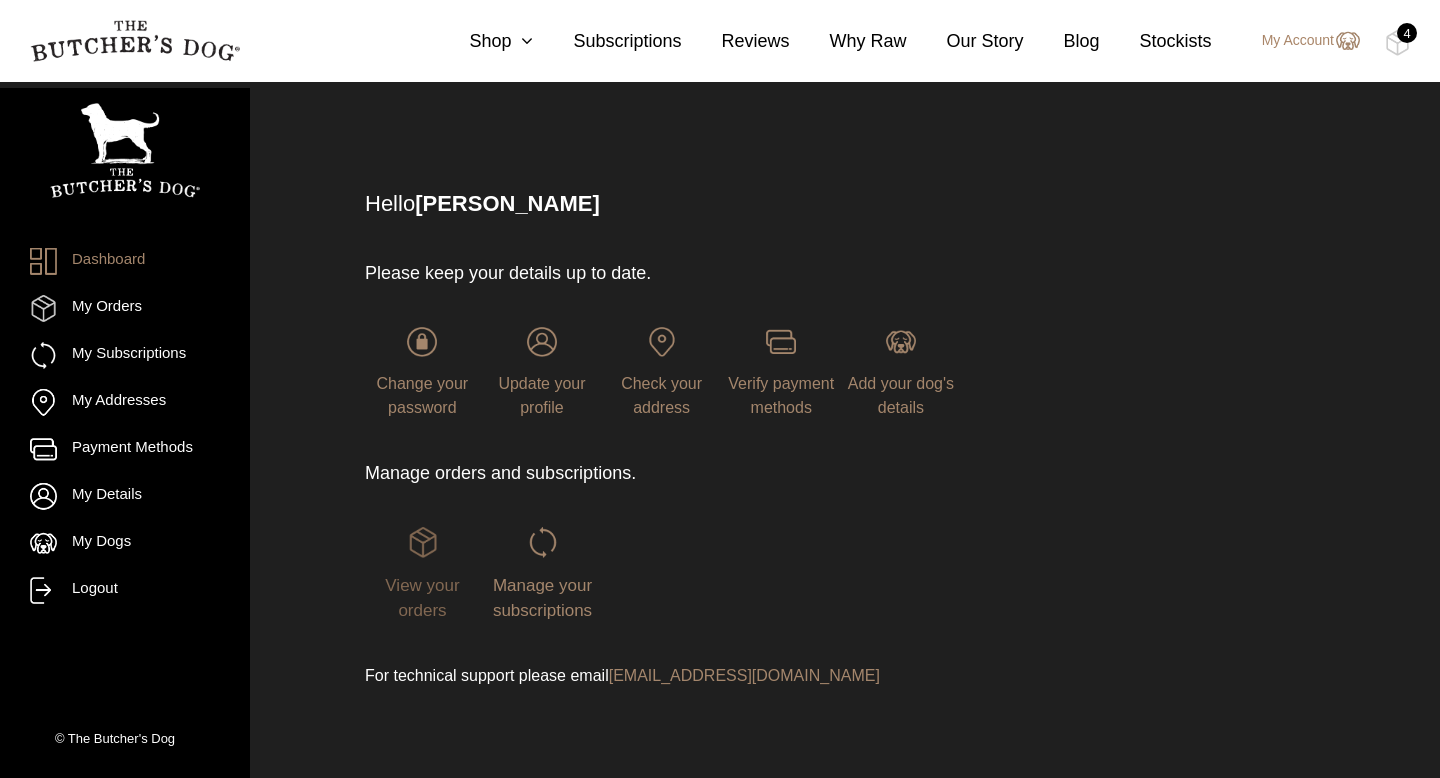 click on "View your orders" at bounding box center [422, 598] 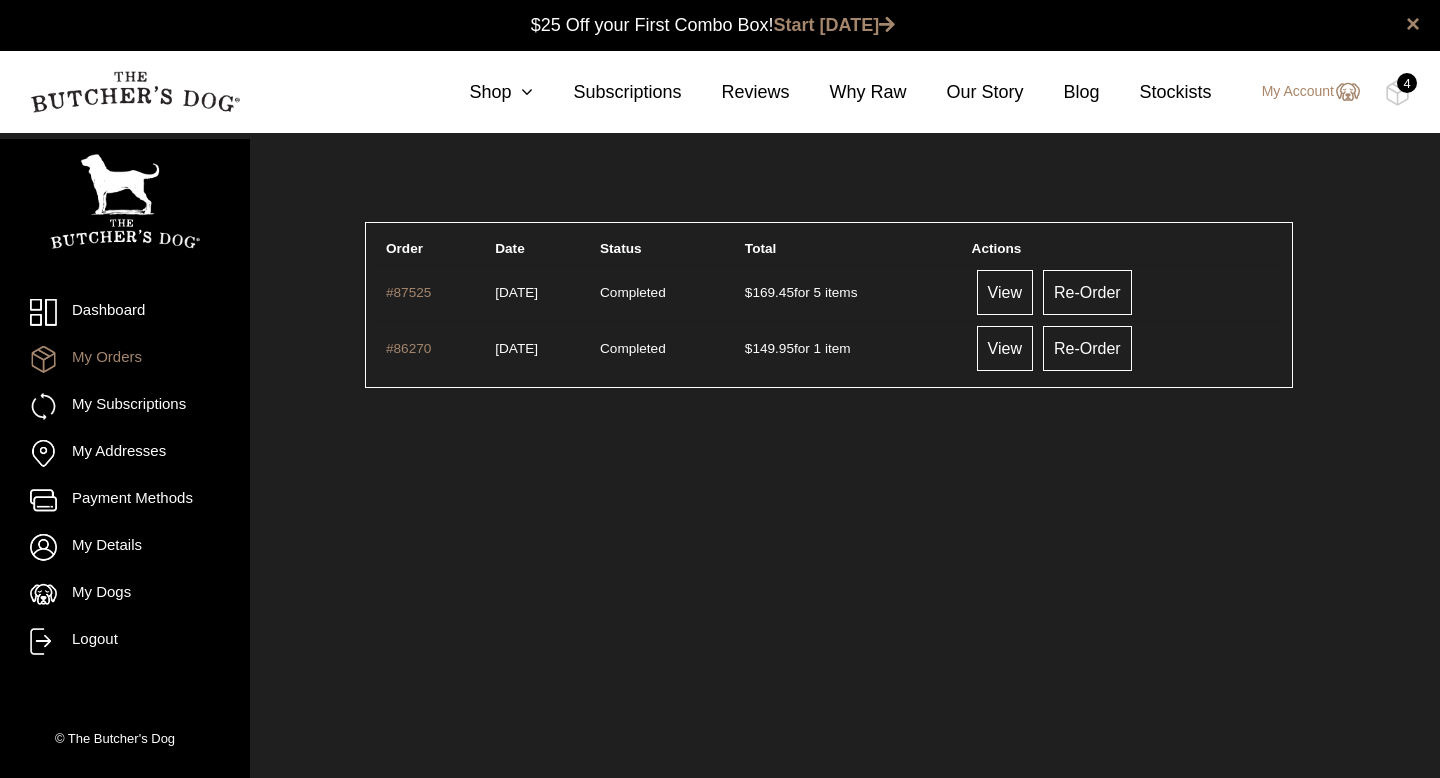 scroll, scrollTop: 0, scrollLeft: 0, axis: both 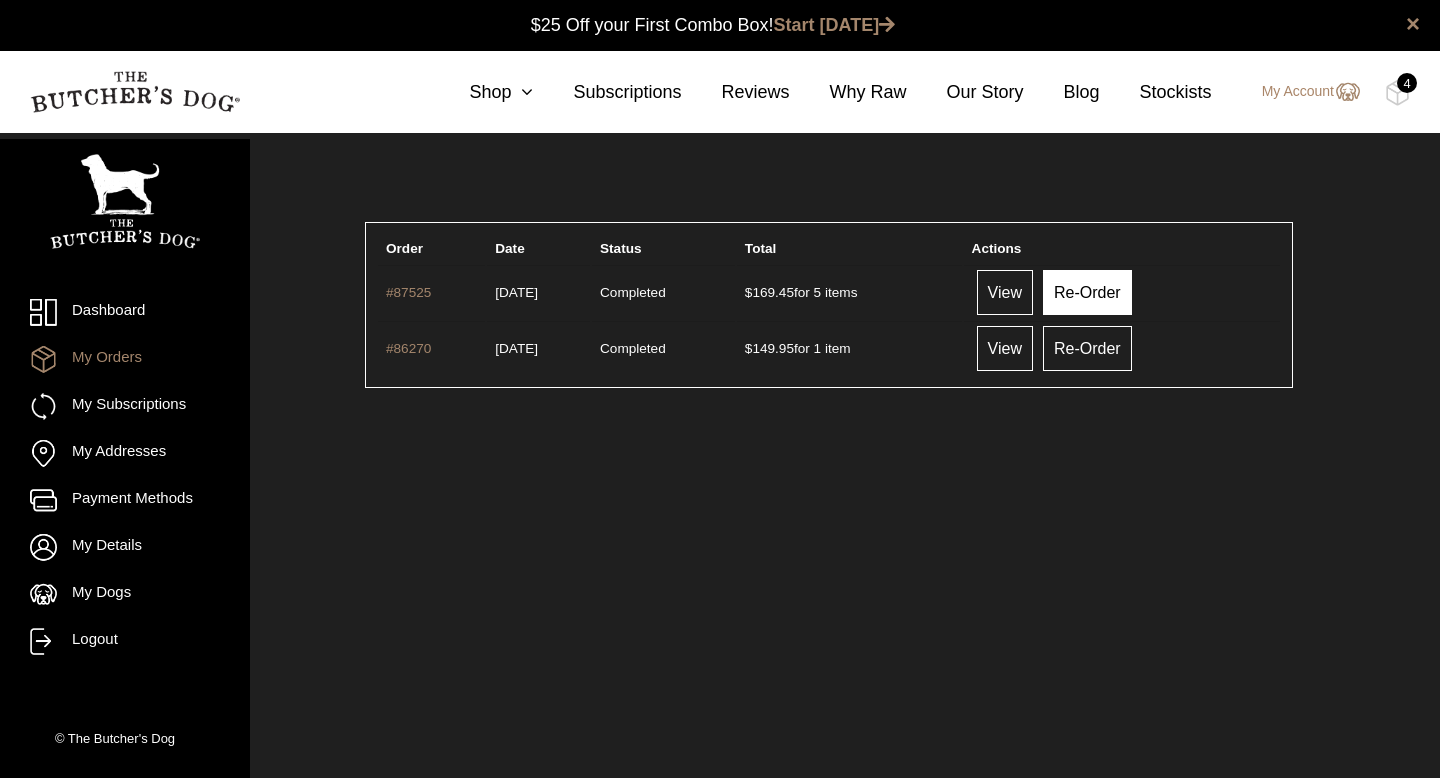 click on "Re-Order" at bounding box center (1087, 292) 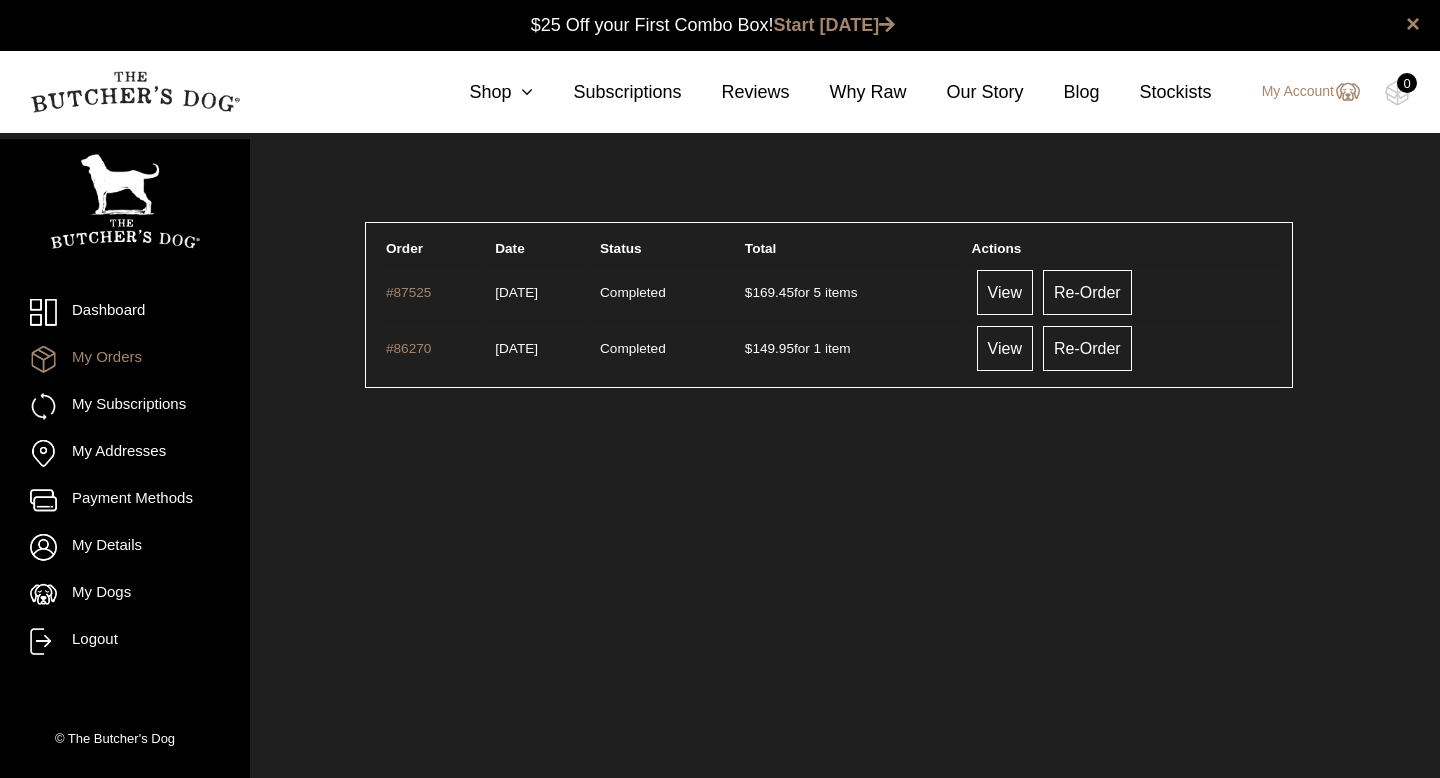 scroll, scrollTop: 0, scrollLeft: 0, axis: both 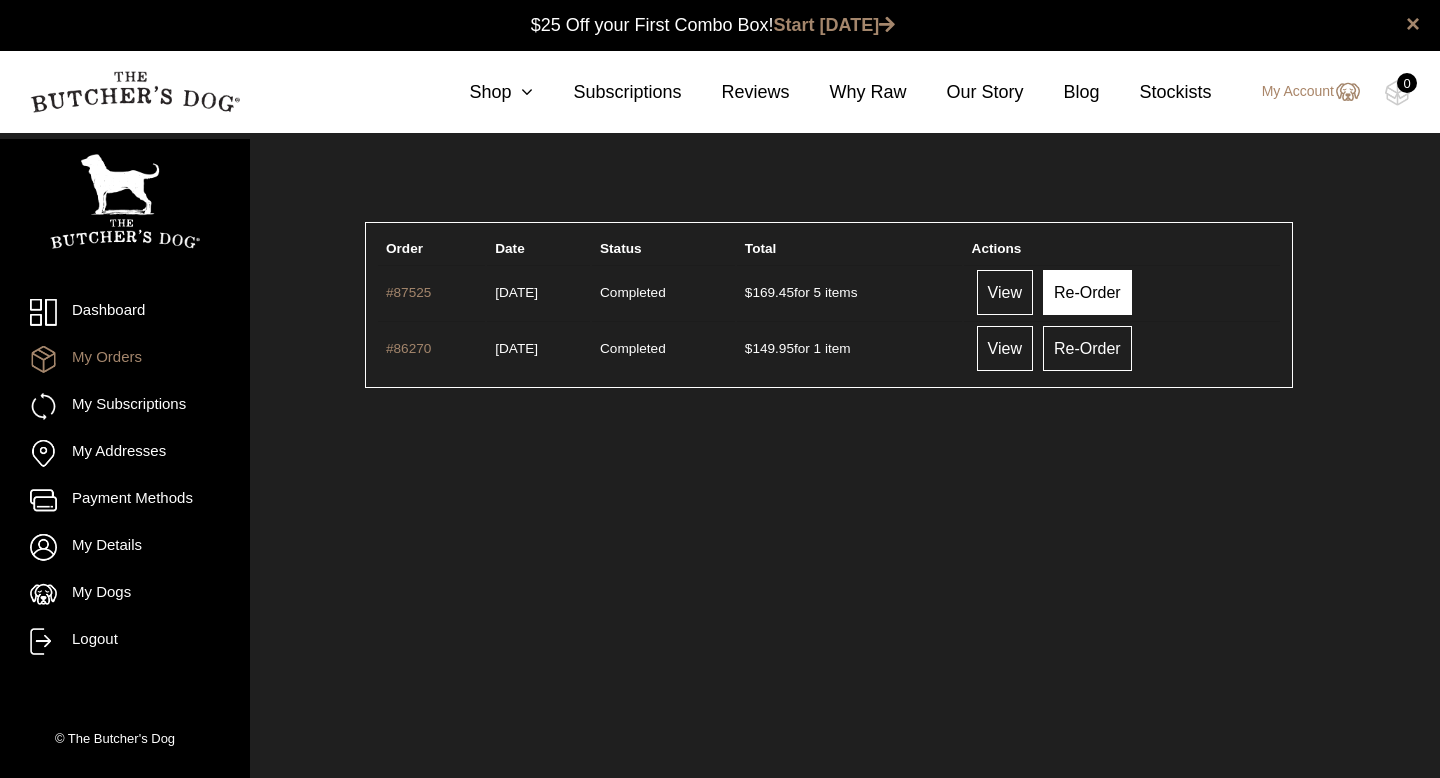 click on "Re-Order" at bounding box center [1087, 292] 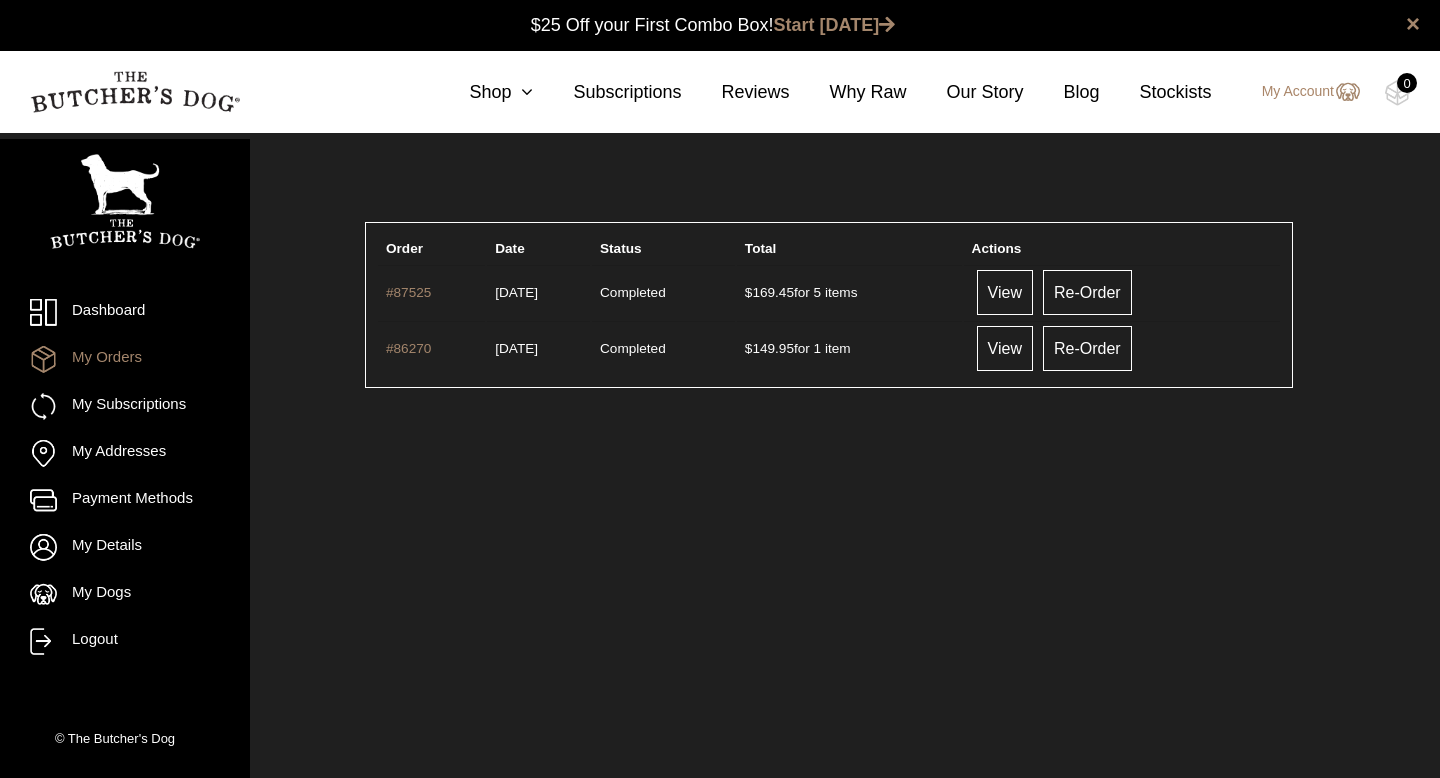 scroll, scrollTop: 0, scrollLeft: 0, axis: both 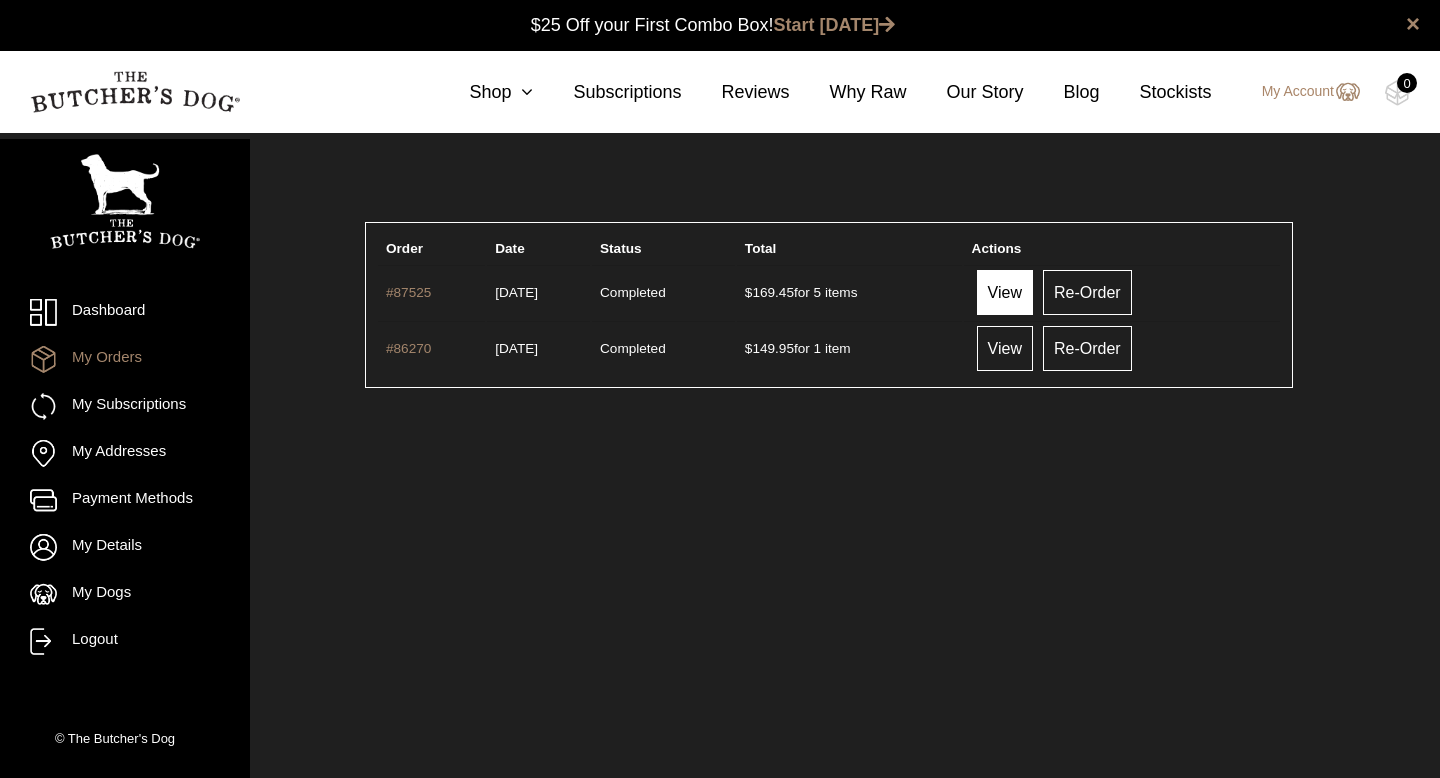 click on "View" at bounding box center [1005, 292] 